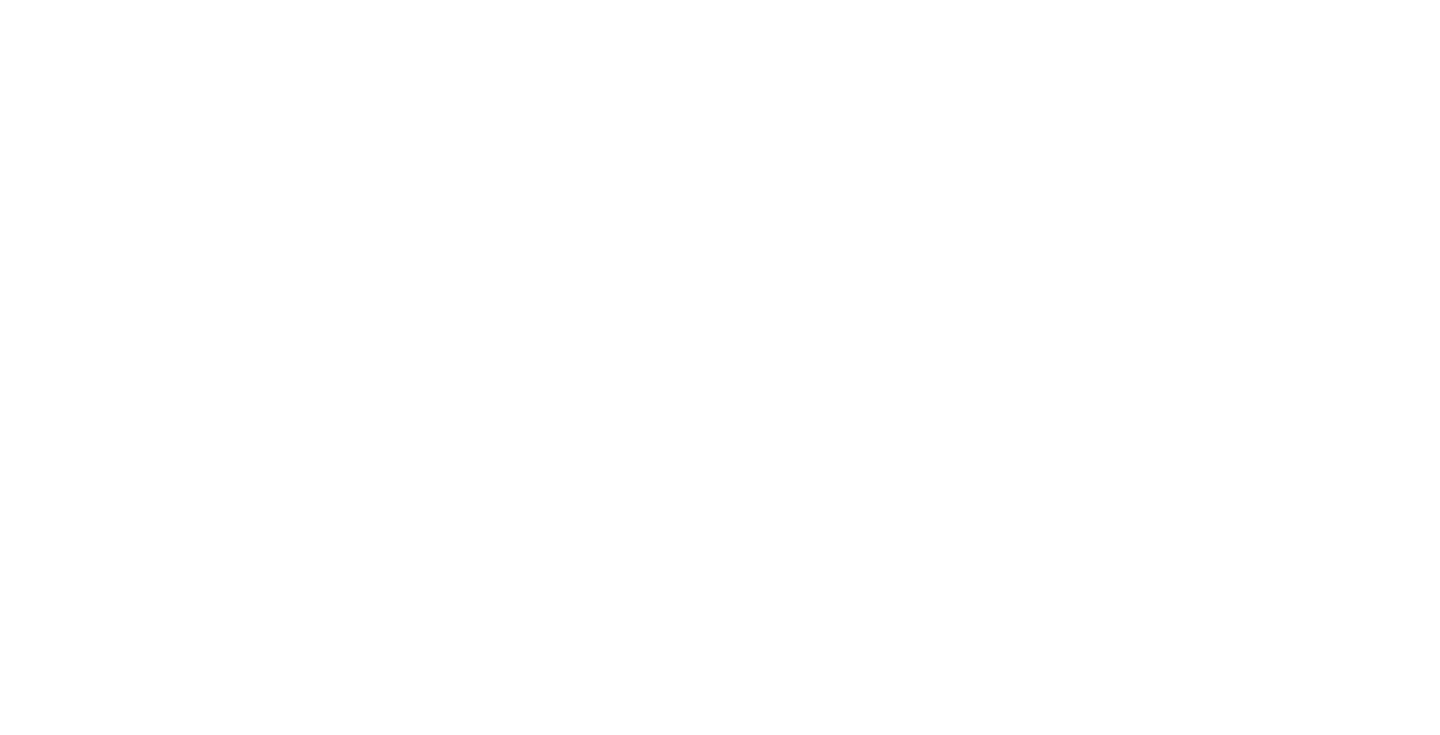 scroll, scrollTop: 0, scrollLeft: 0, axis: both 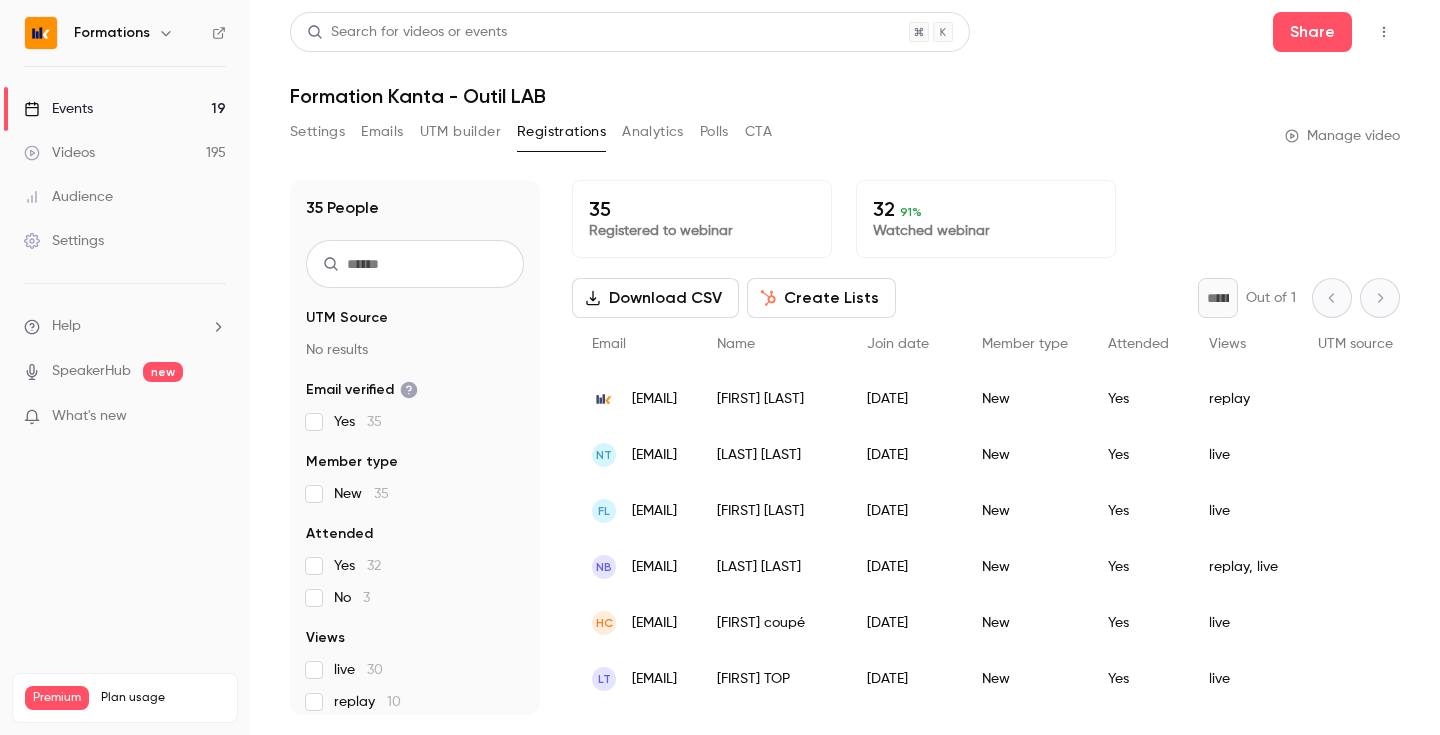 click on "Events [NUMBER]" at bounding box center [125, 109] 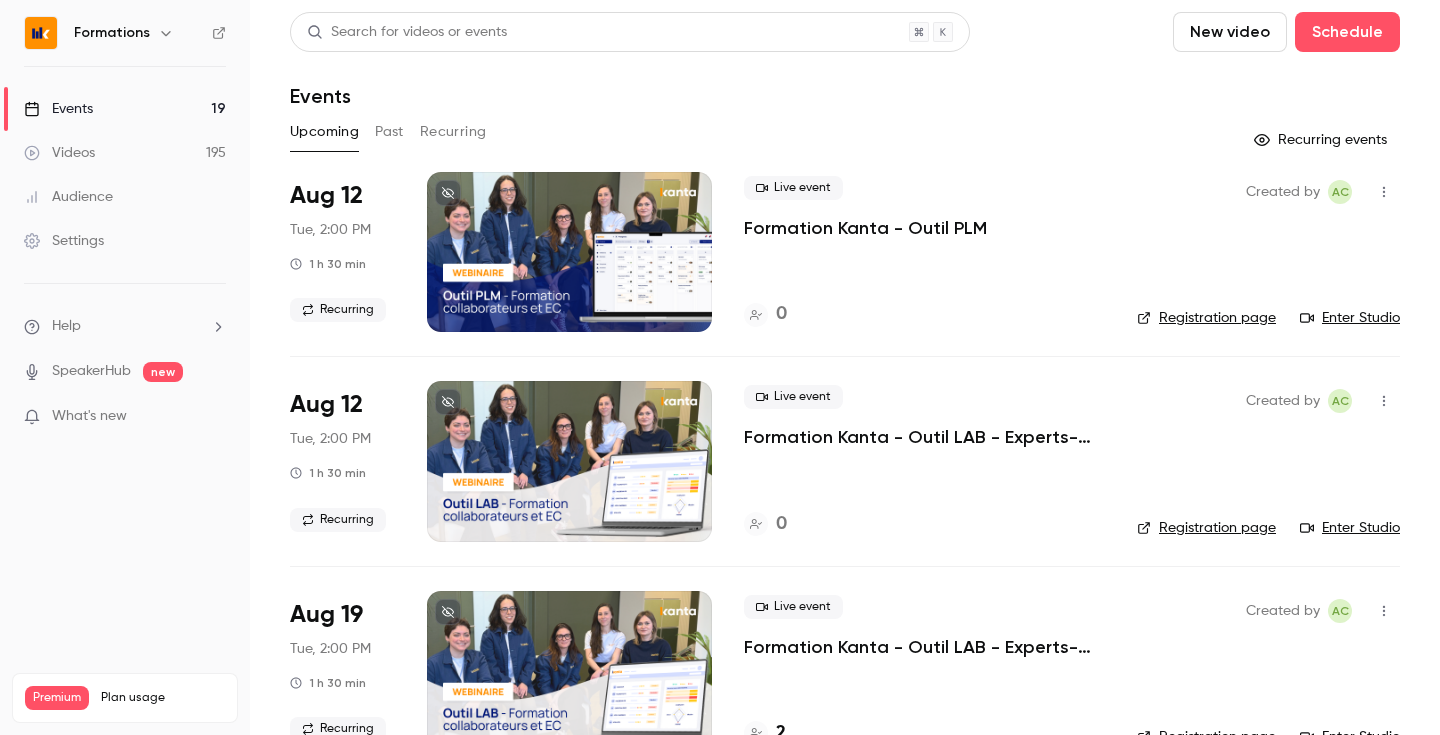 click on "Formations" at bounding box center [112, 33] 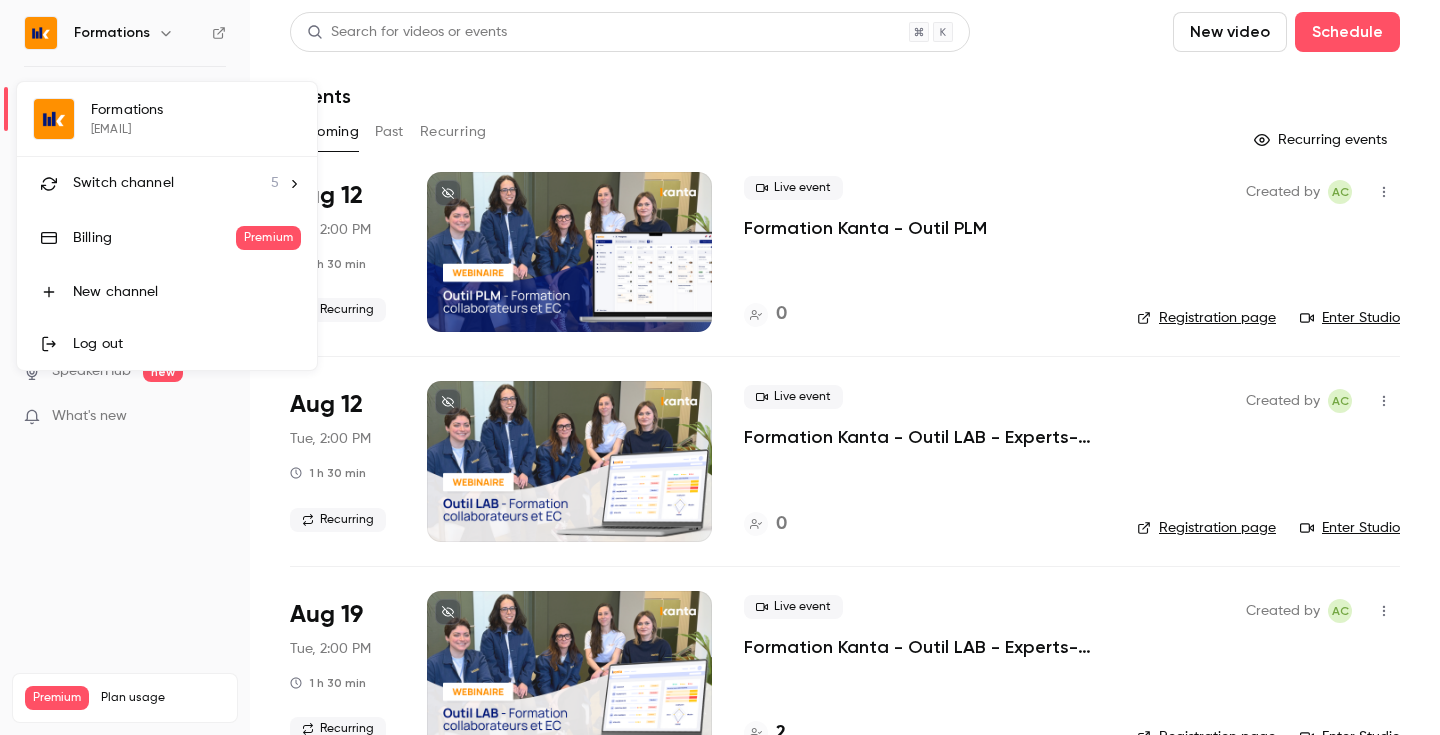click on "Switch channel 5" at bounding box center [167, 183] 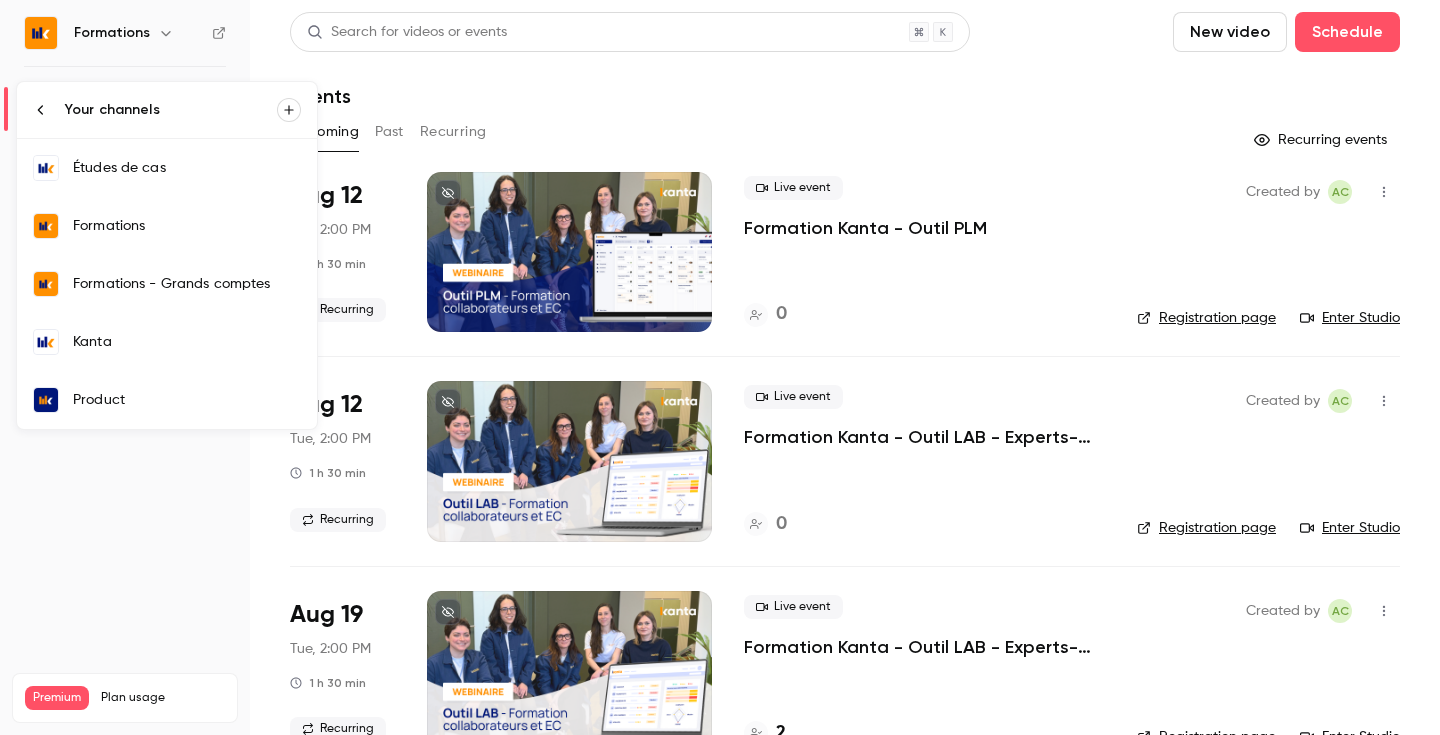 click on "Kanta" at bounding box center [187, 342] 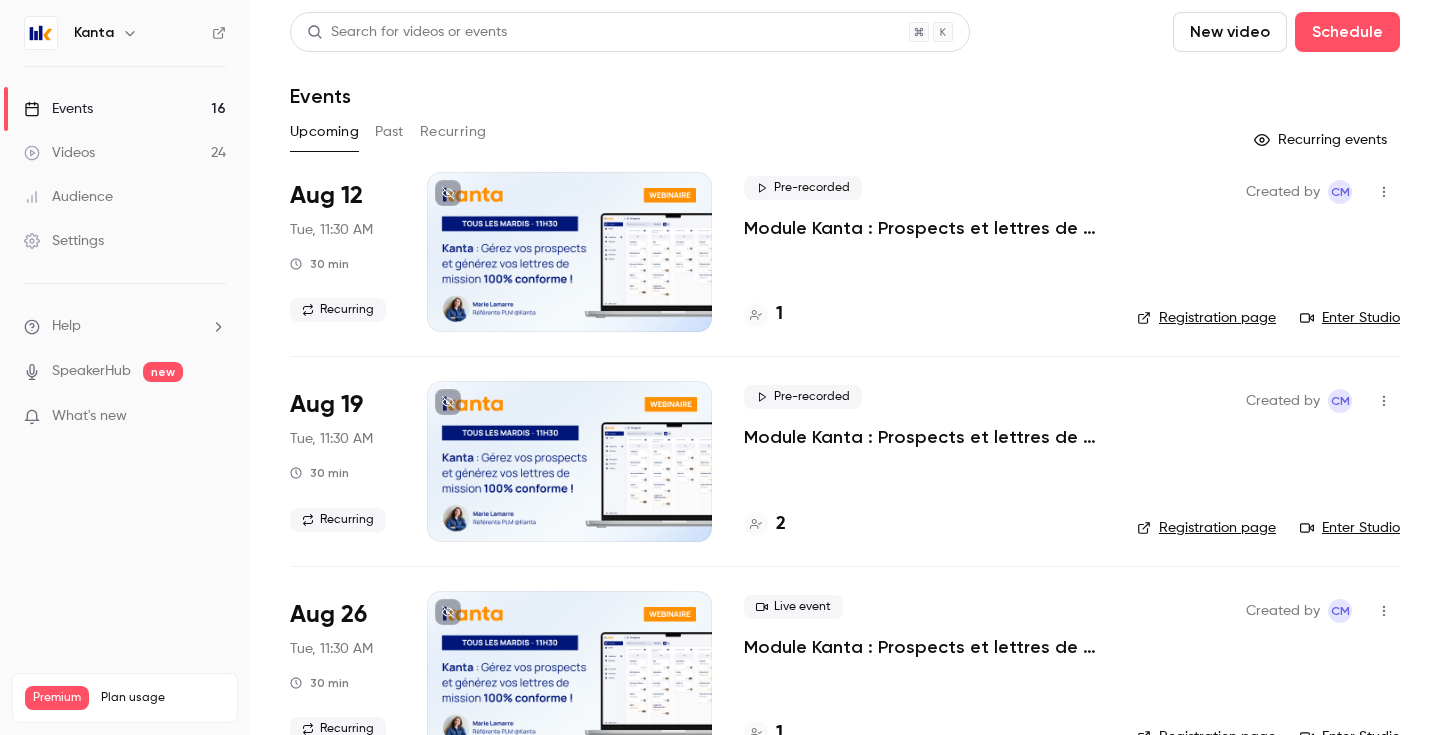 click on "Upcoming Past Recurring" at bounding box center (845, 132) 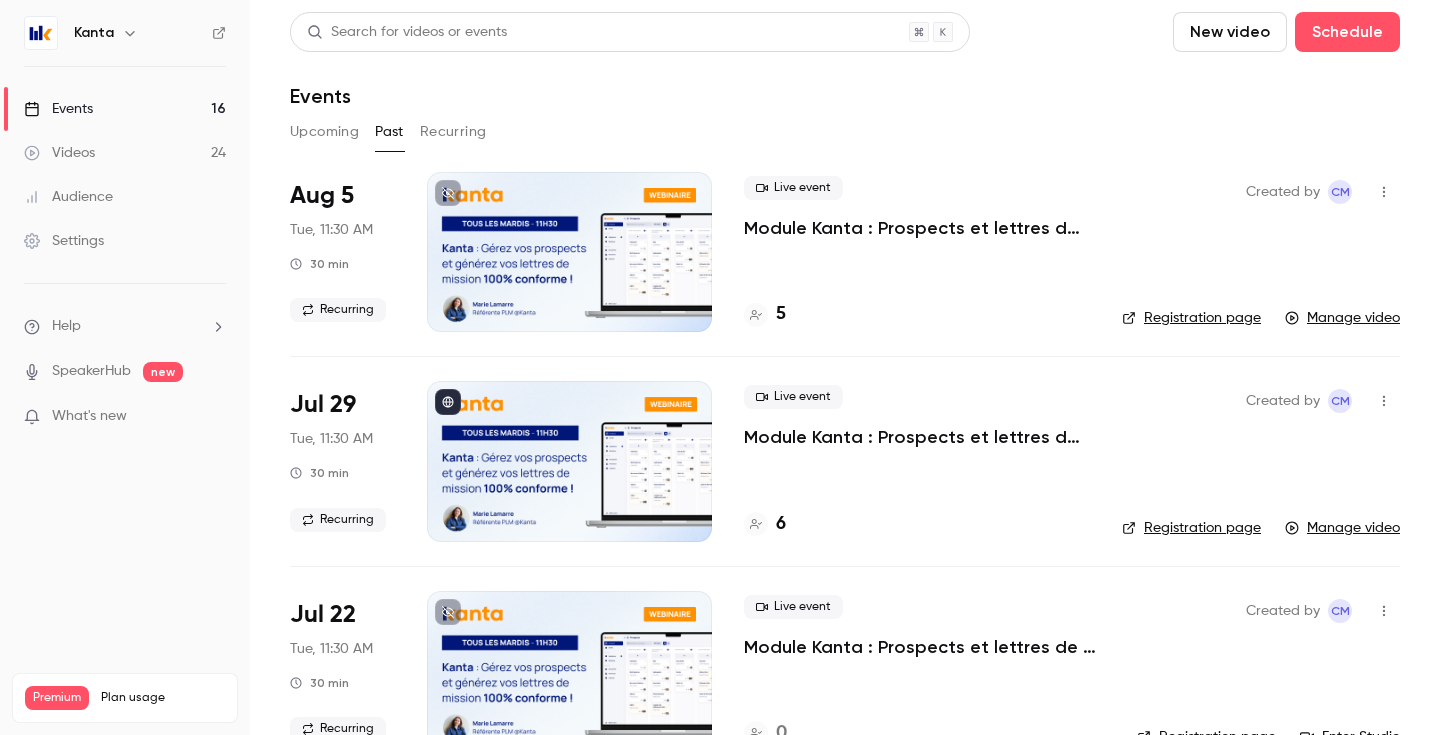 click on "Upcoming" at bounding box center (324, 132) 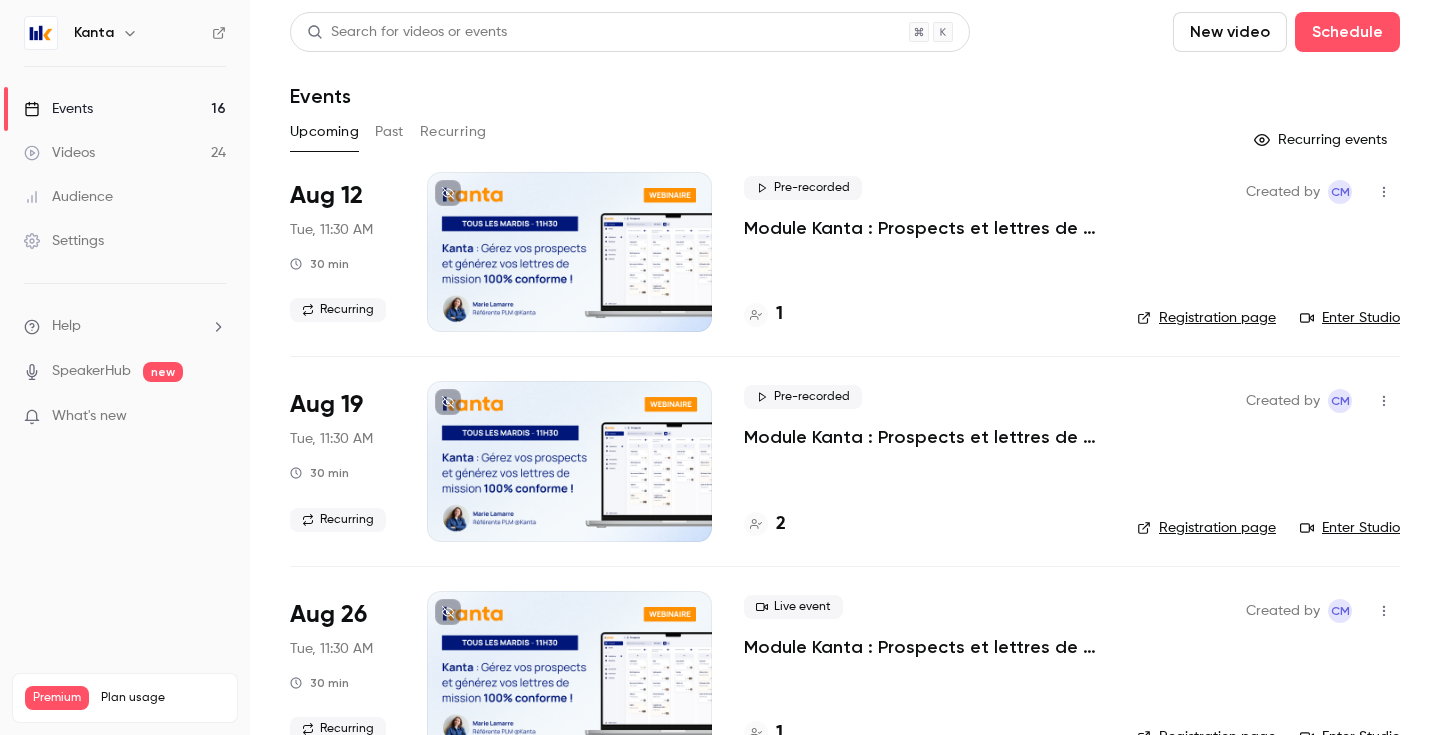 click on "Past" at bounding box center [389, 132] 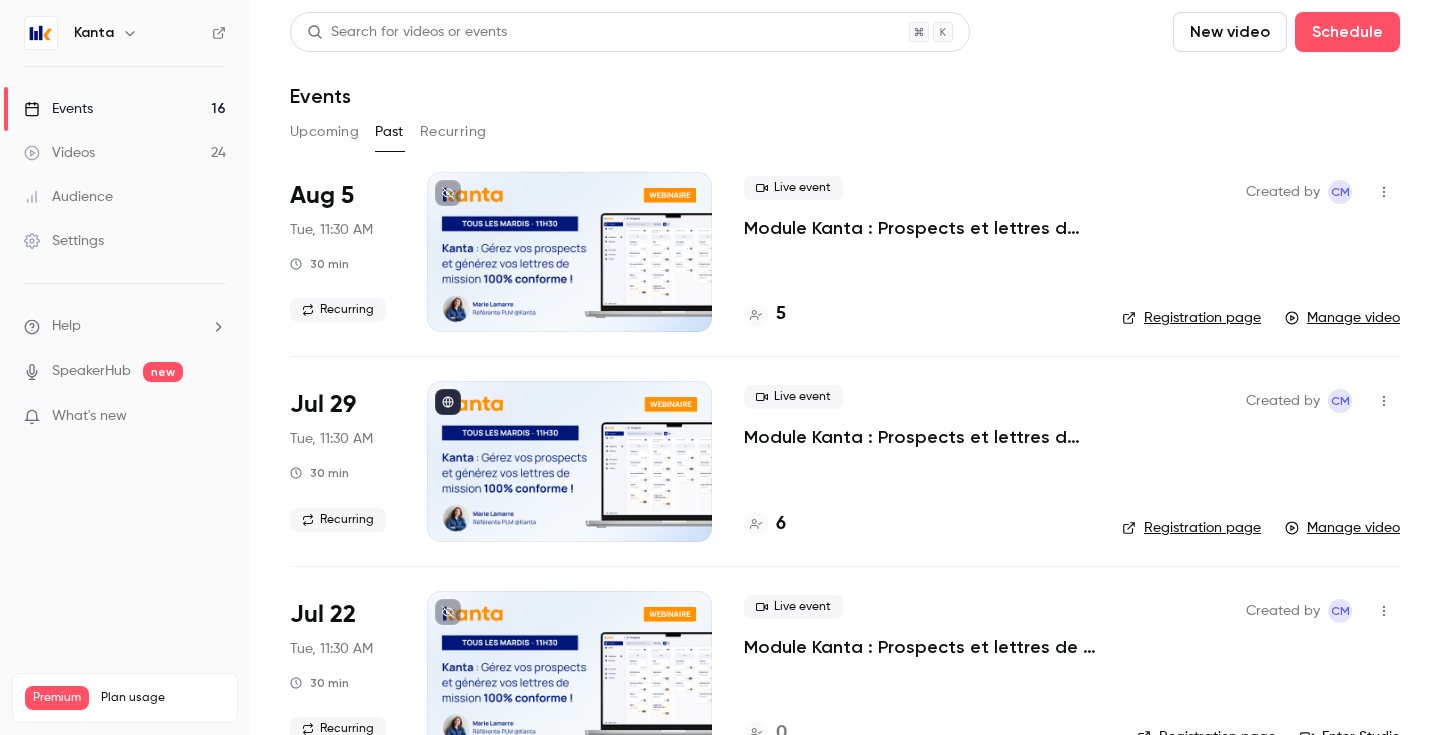 click on "Recurring" at bounding box center (453, 132) 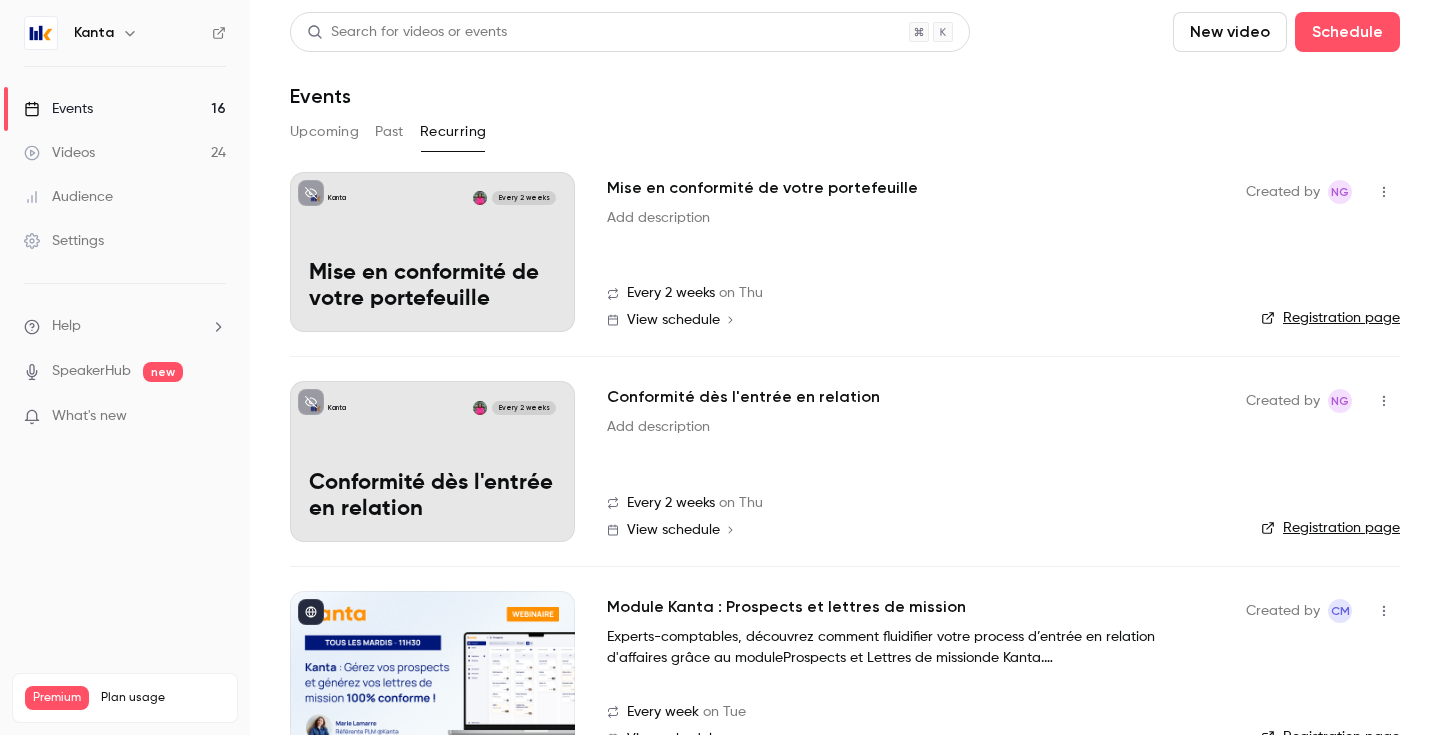 click on "Upcoming" at bounding box center (324, 132) 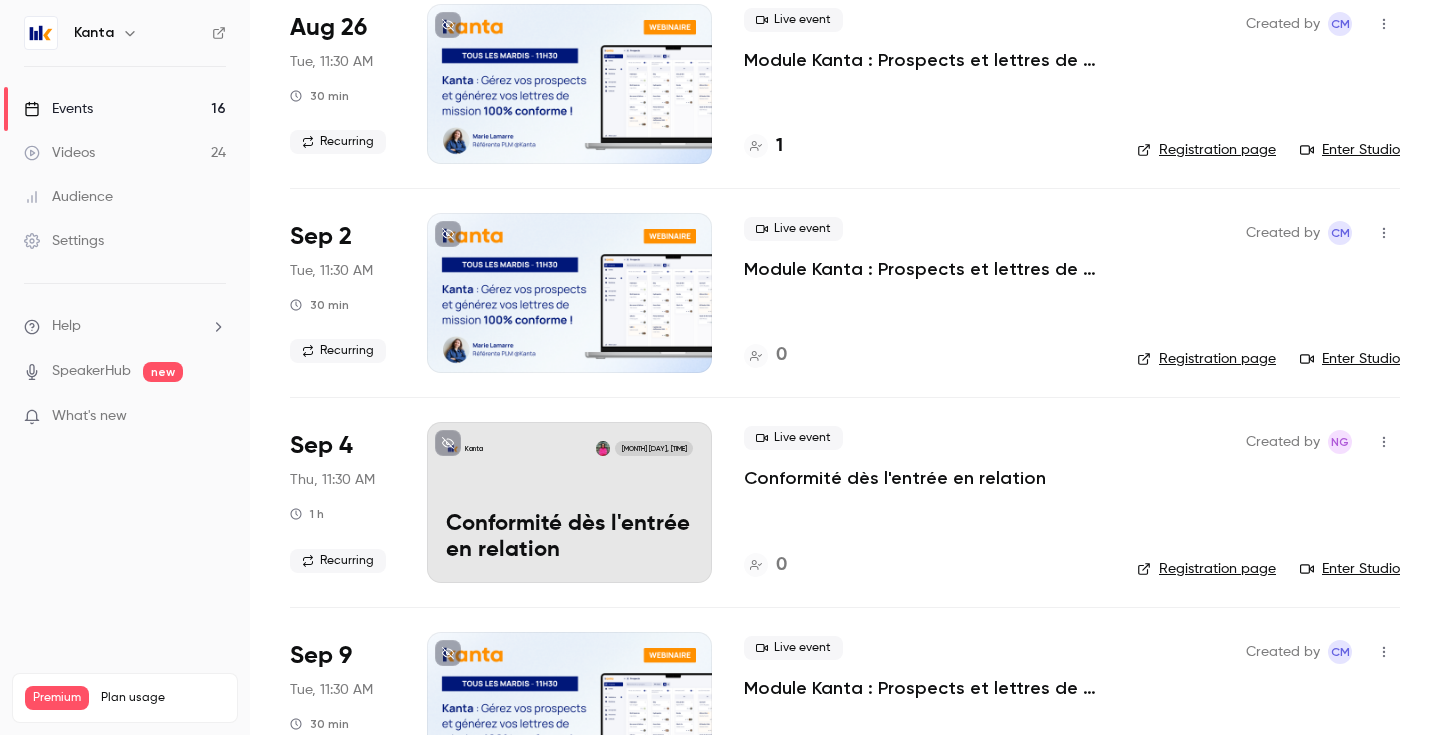 scroll, scrollTop: 584, scrollLeft: 0, axis: vertical 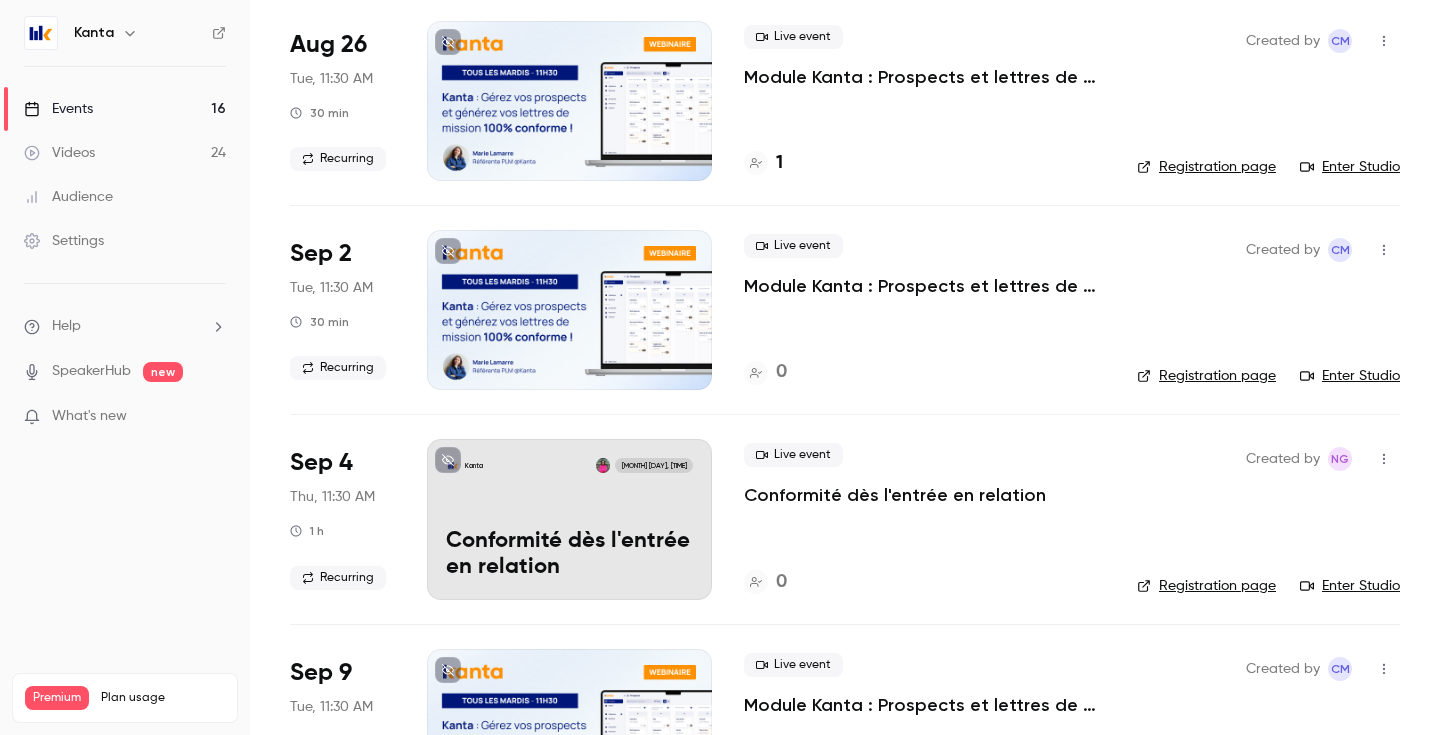 click on "Registration page" at bounding box center [1206, 376] 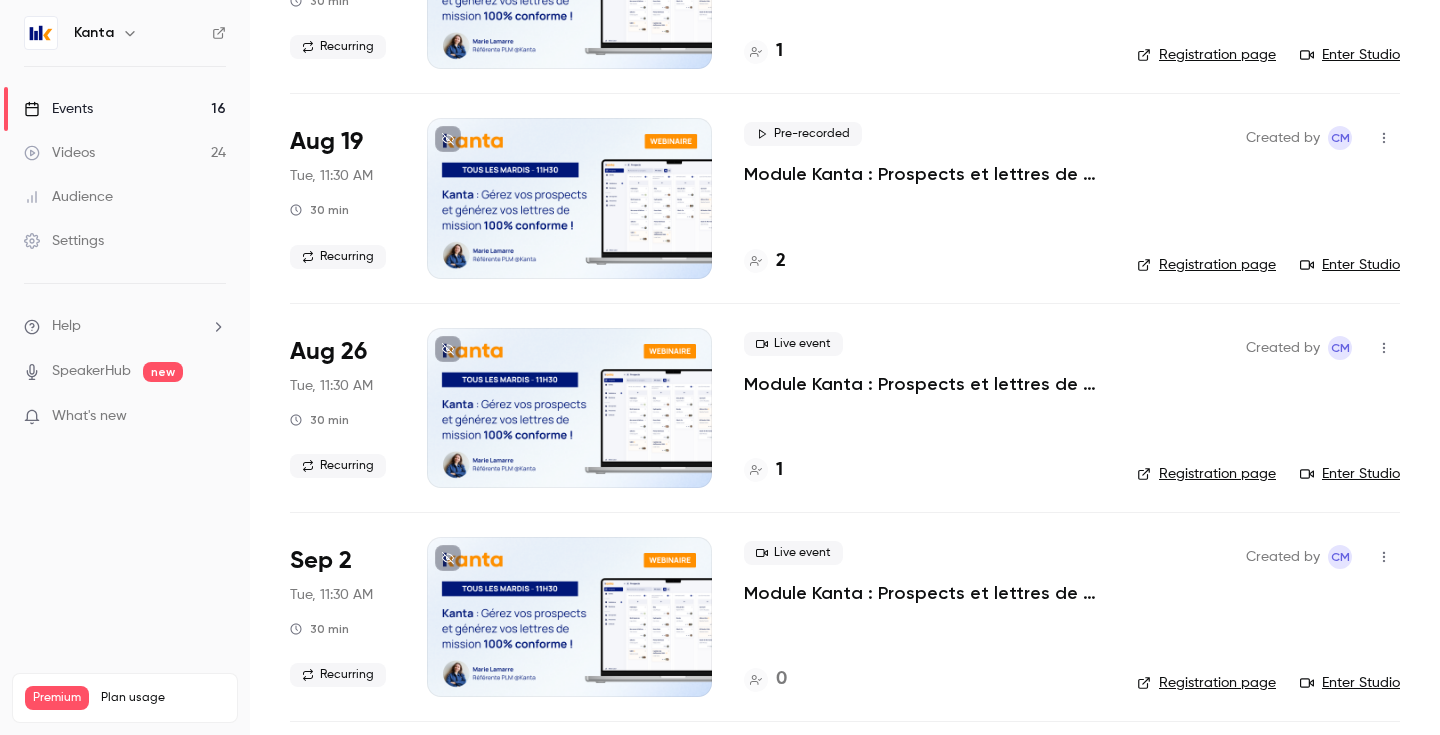 scroll, scrollTop: 0, scrollLeft: 0, axis: both 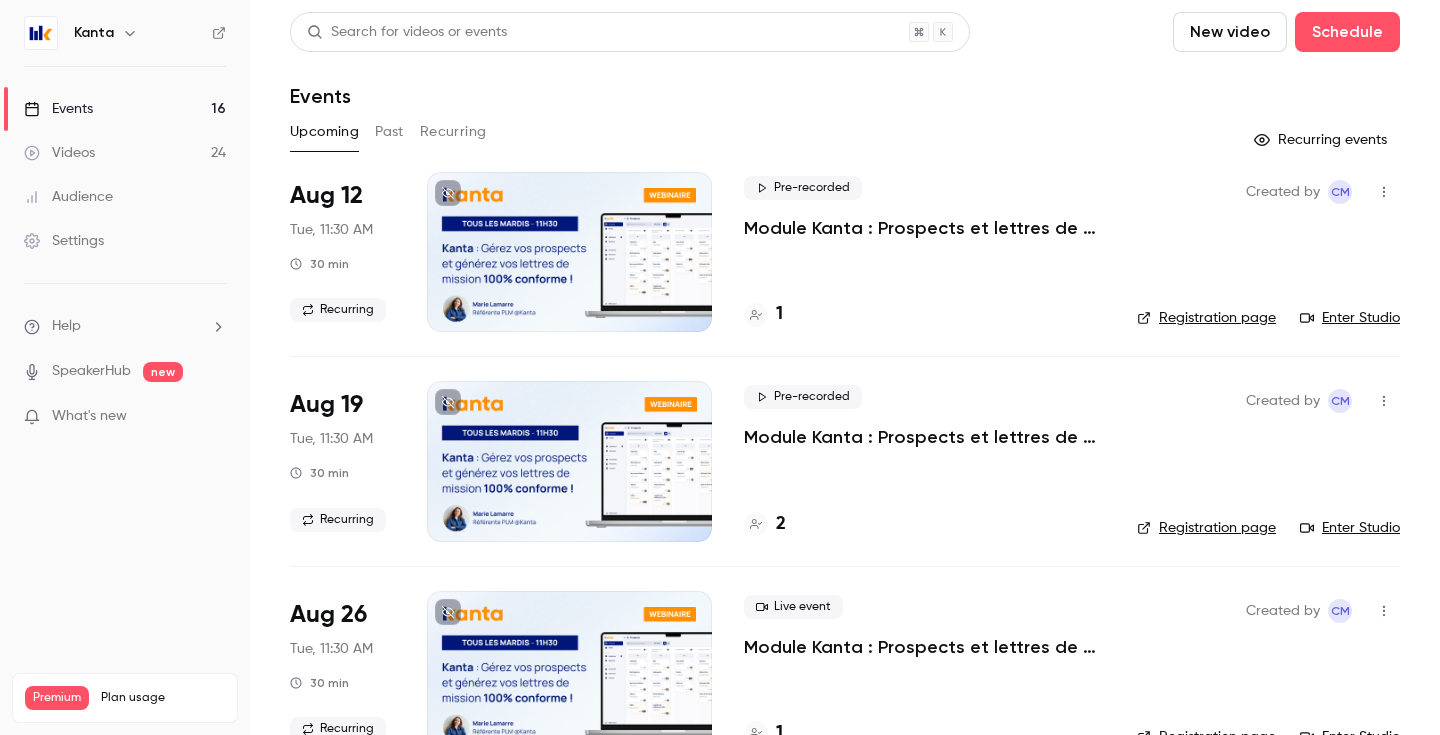 click on "Kanta" at bounding box center (94, 33) 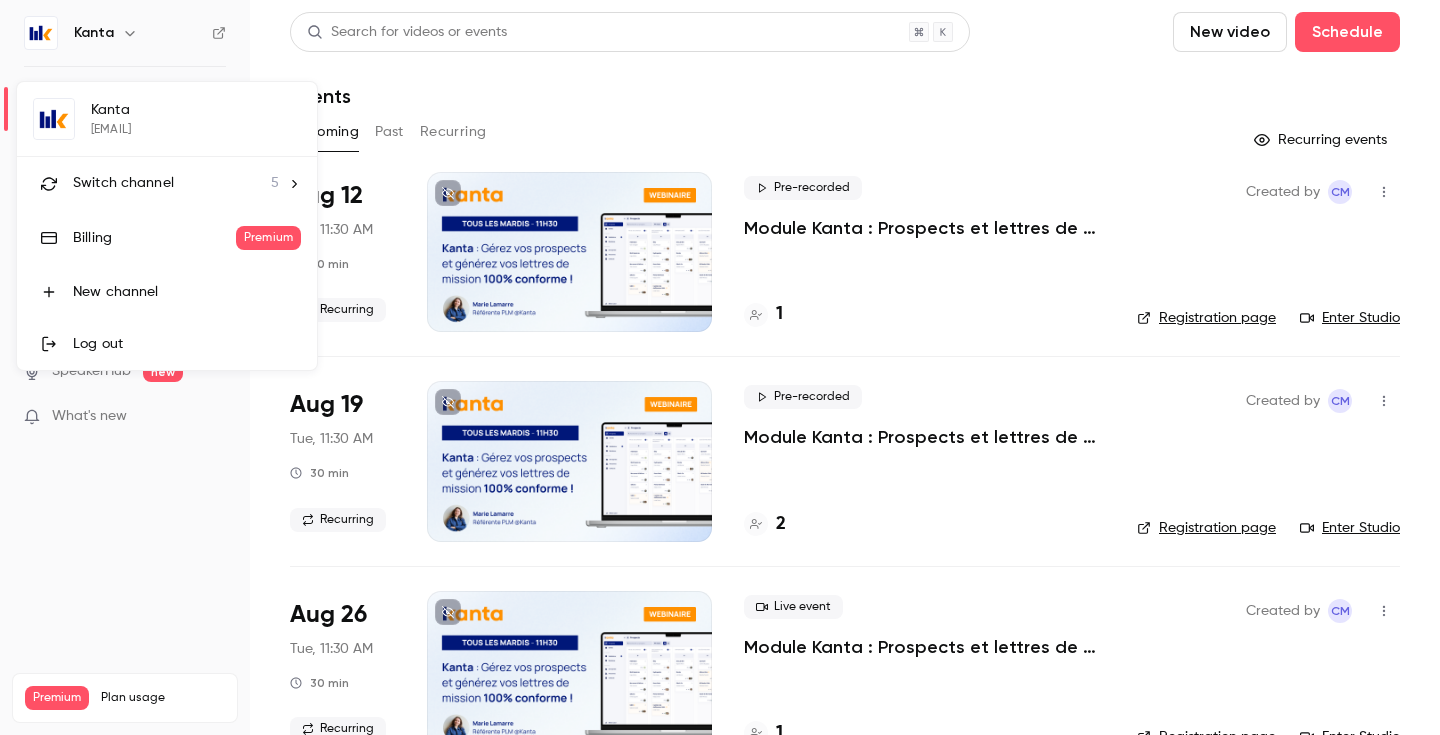 click on "Switch channel" at bounding box center (123, 183) 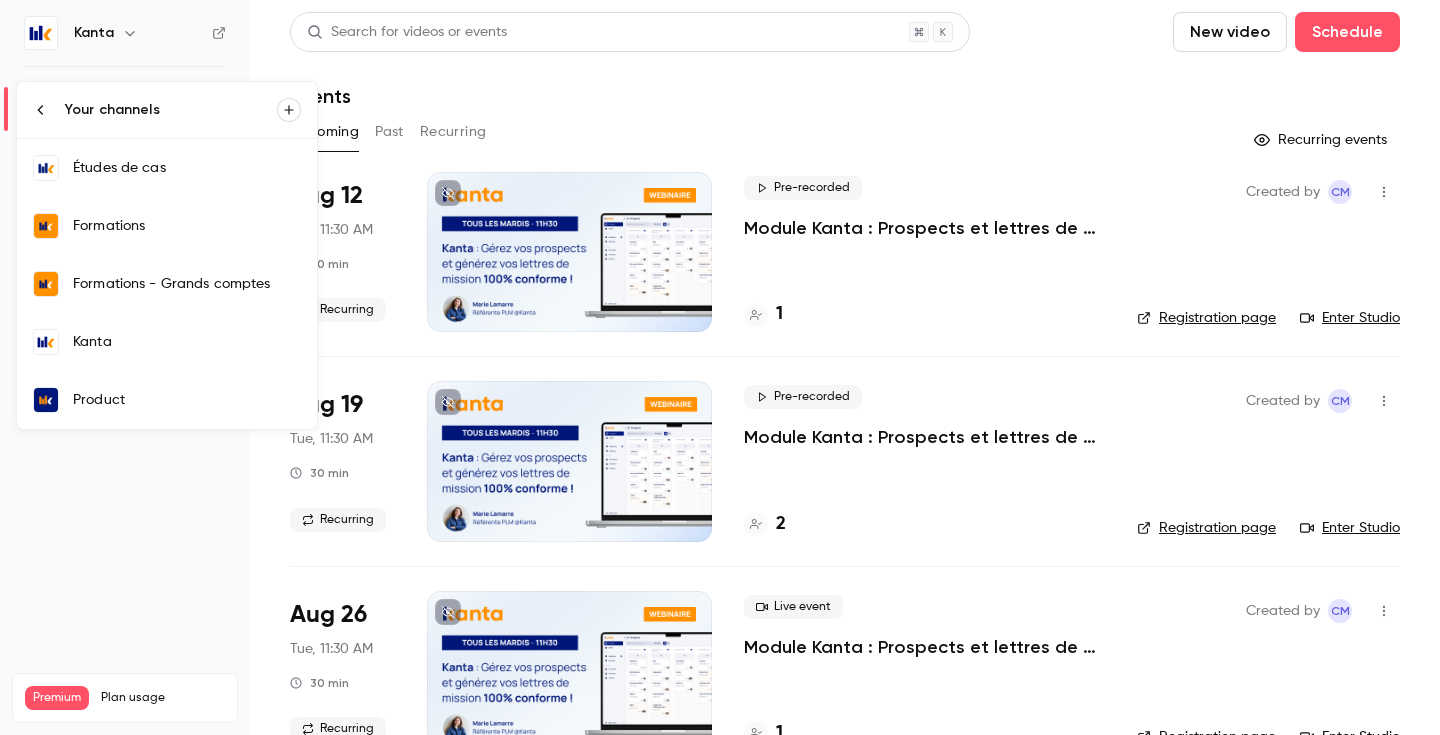 click on "Formations" at bounding box center (167, 226) 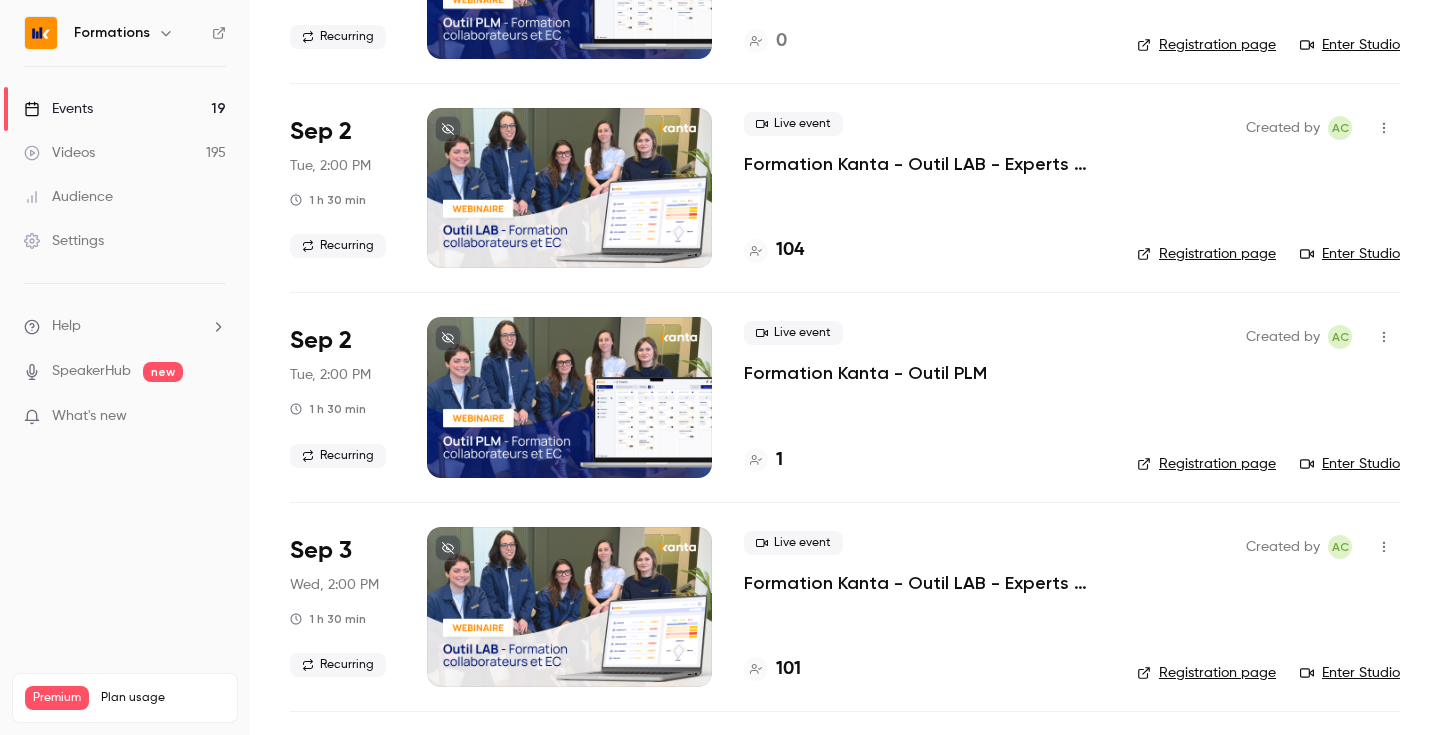 scroll, scrollTop: 1303, scrollLeft: 0, axis: vertical 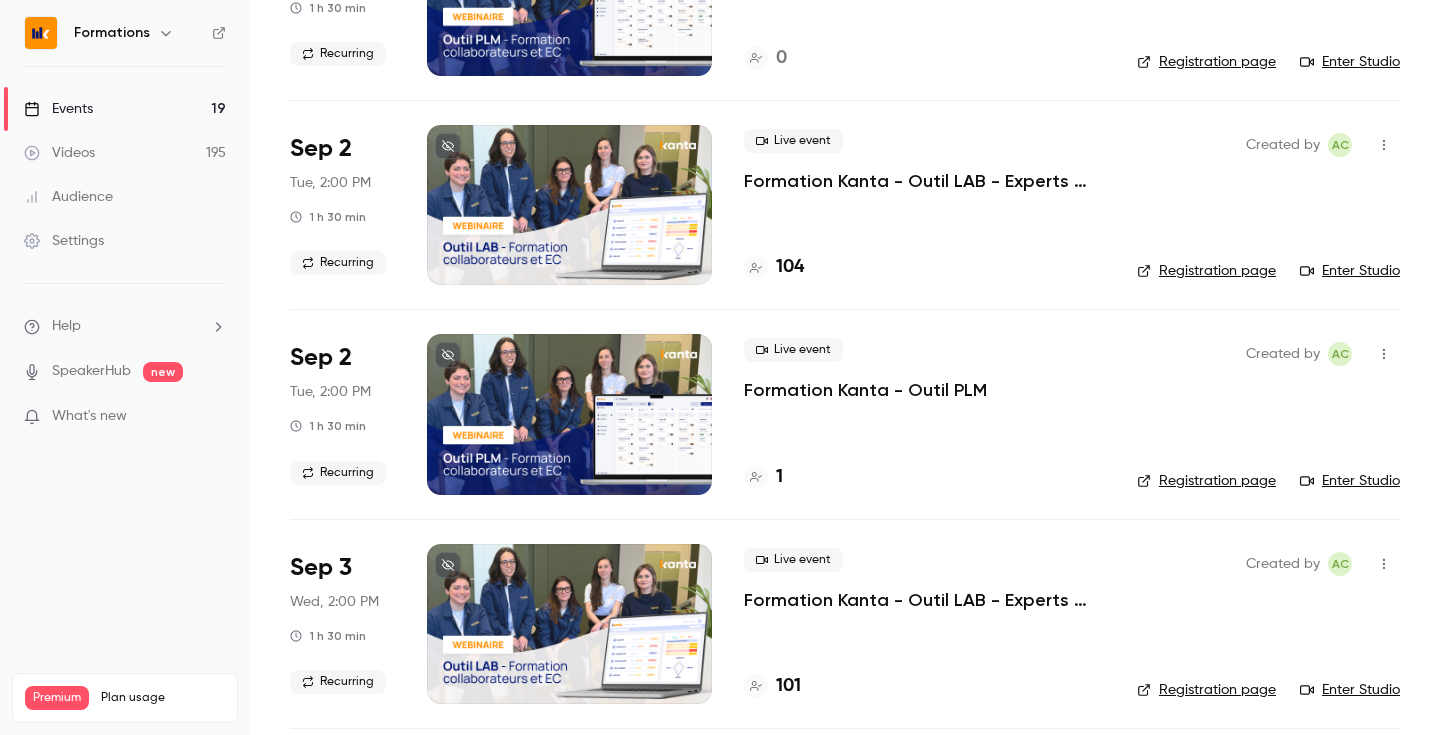 click on "104" at bounding box center (790, 267) 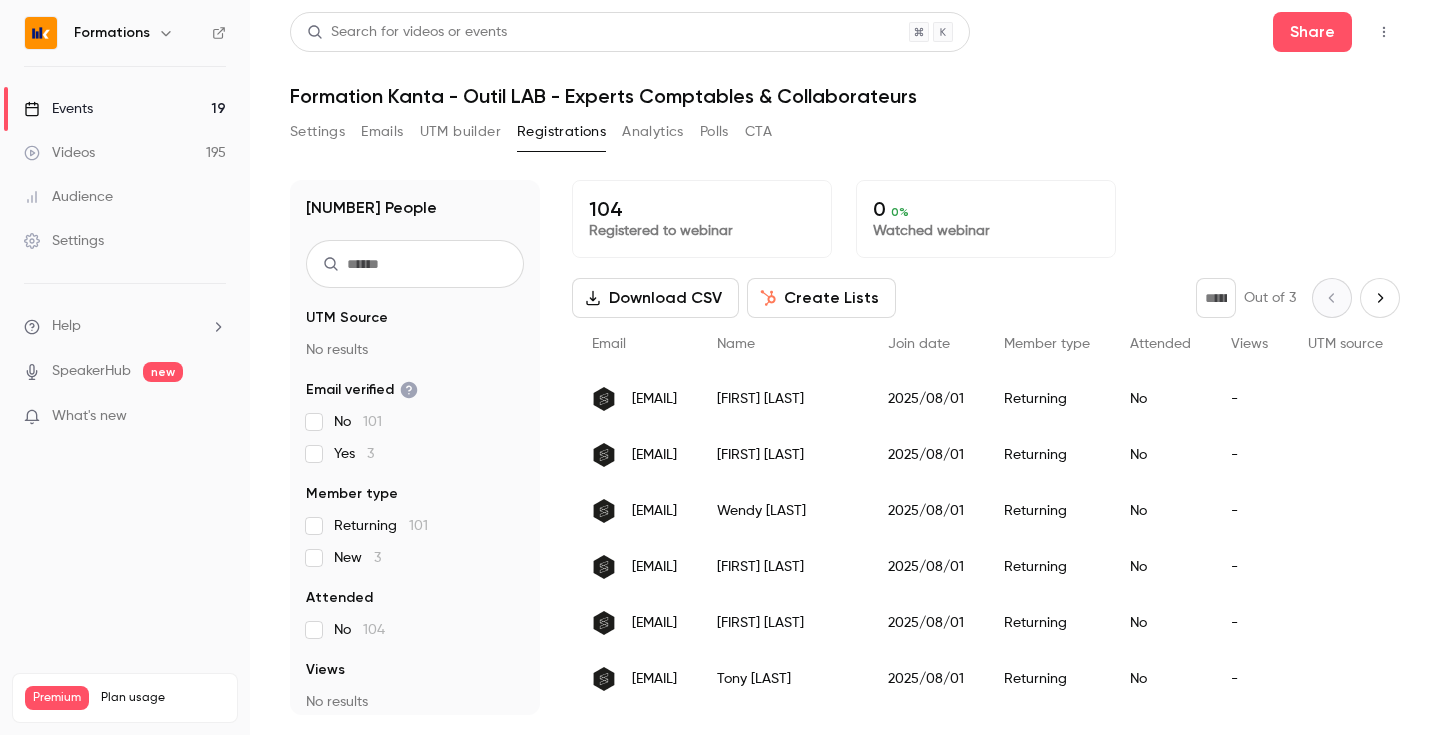 click at bounding box center [415, 264] 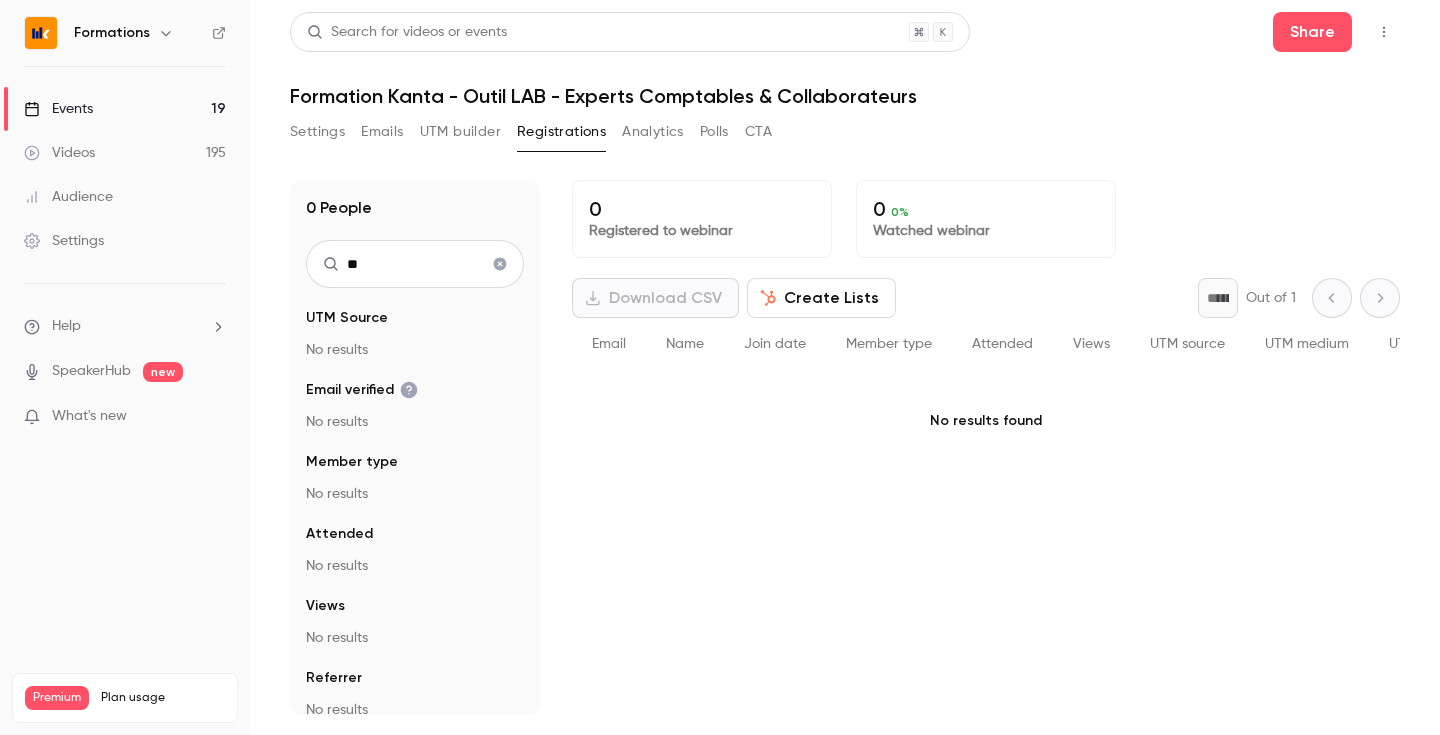 type on "*" 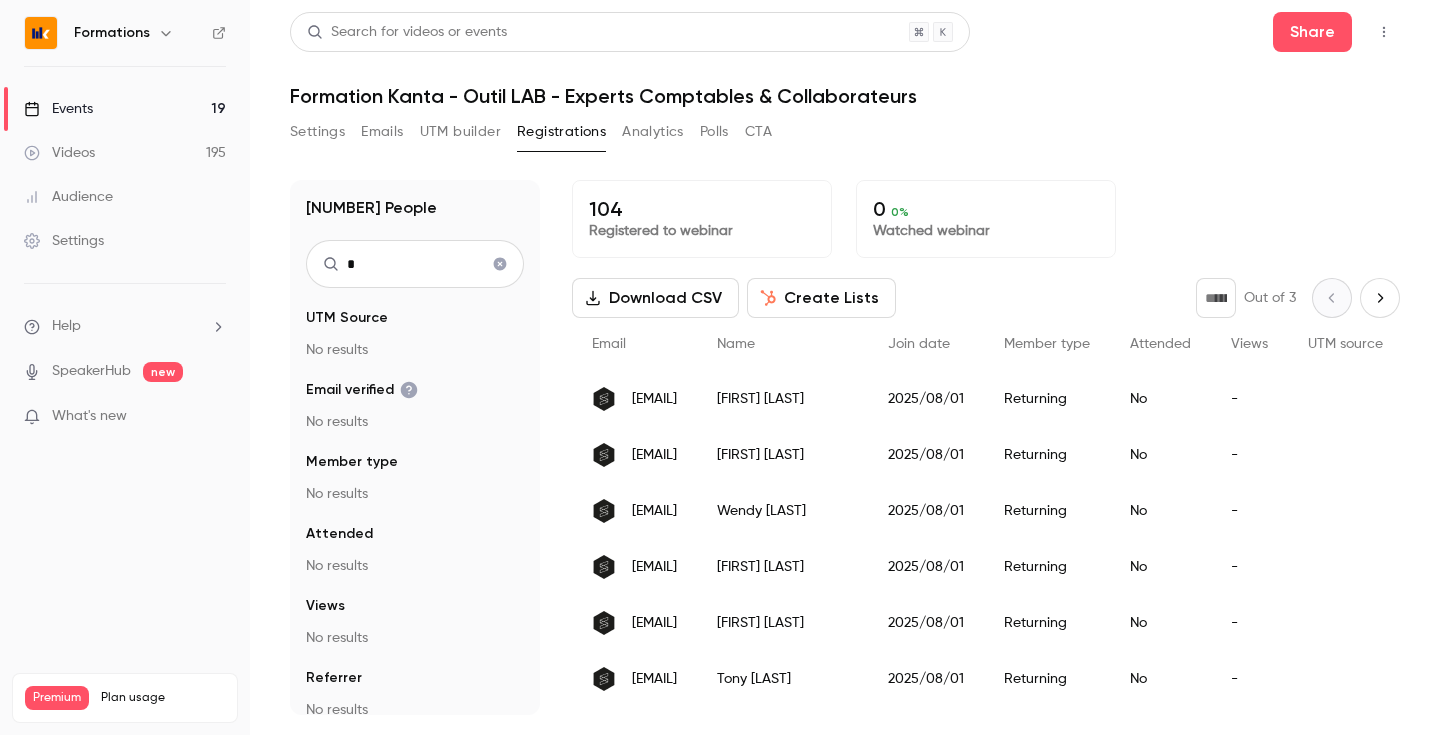 type 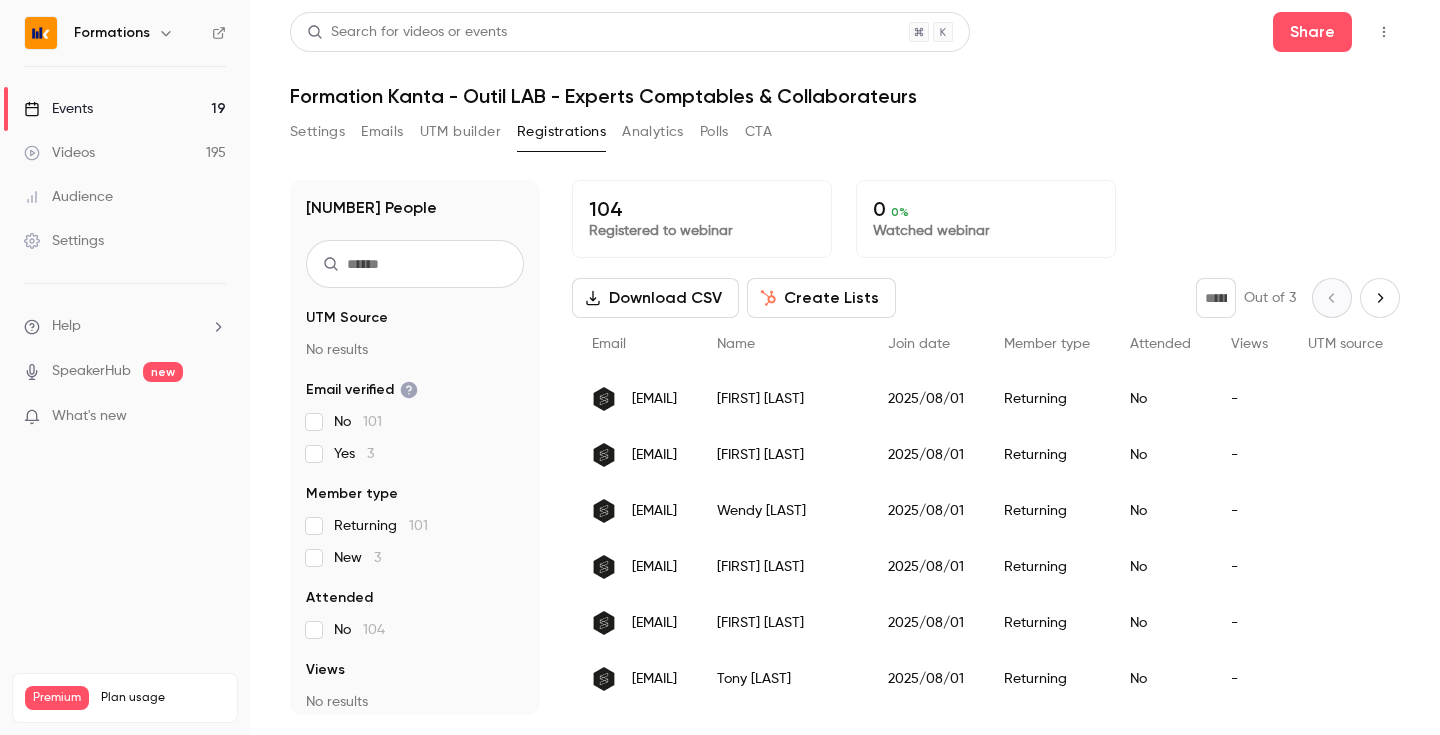 click on "Events [NUMBER]" at bounding box center (125, 109) 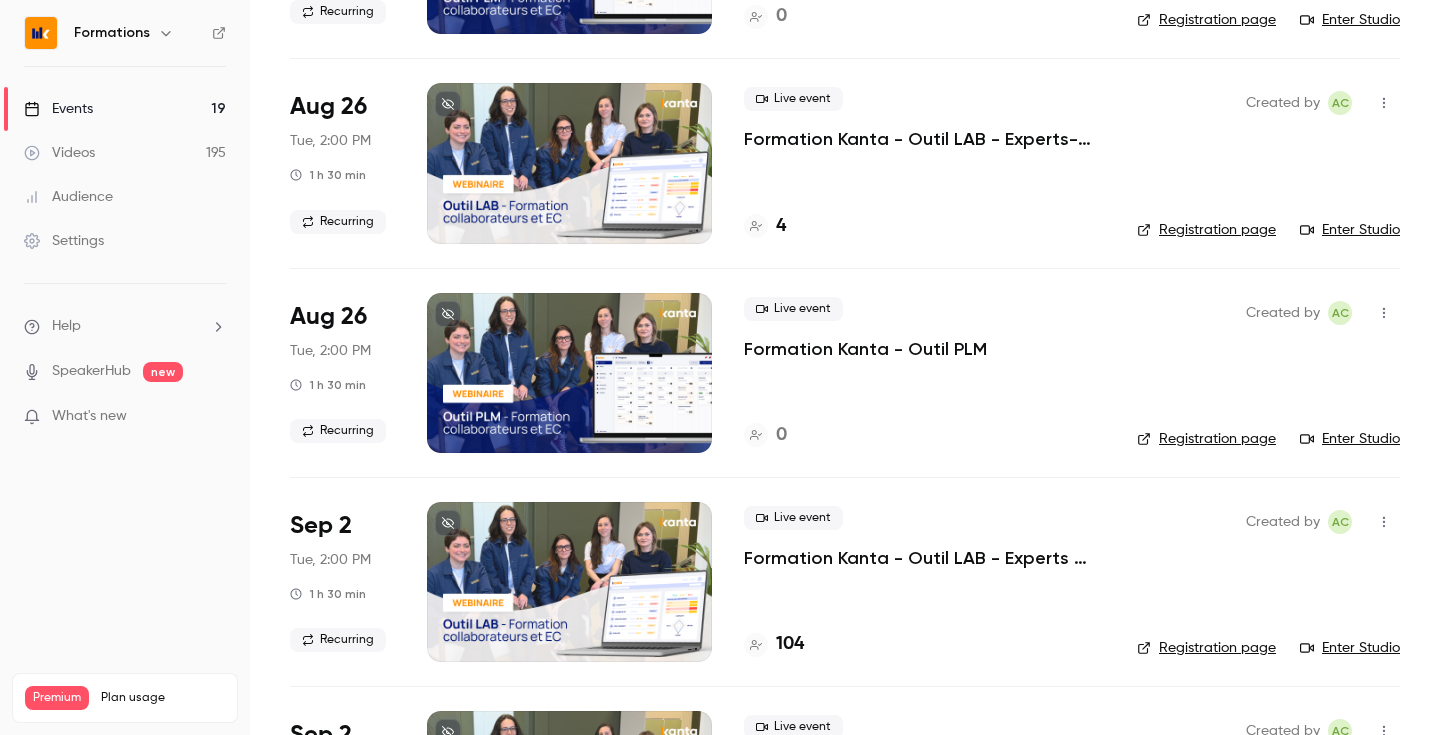 scroll, scrollTop: 1384, scrollLeft: 0, axis: vertical 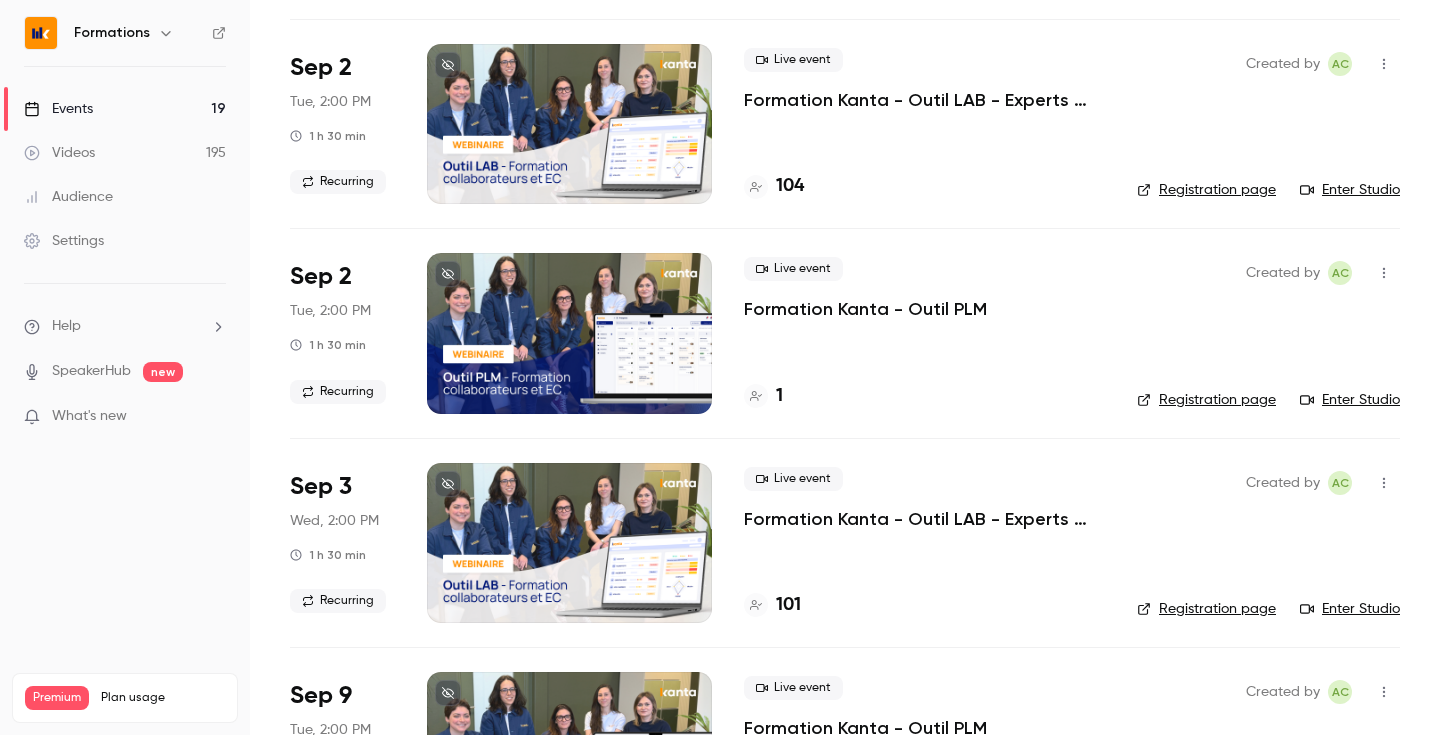 click on "101" at bounding box center [788, 605] 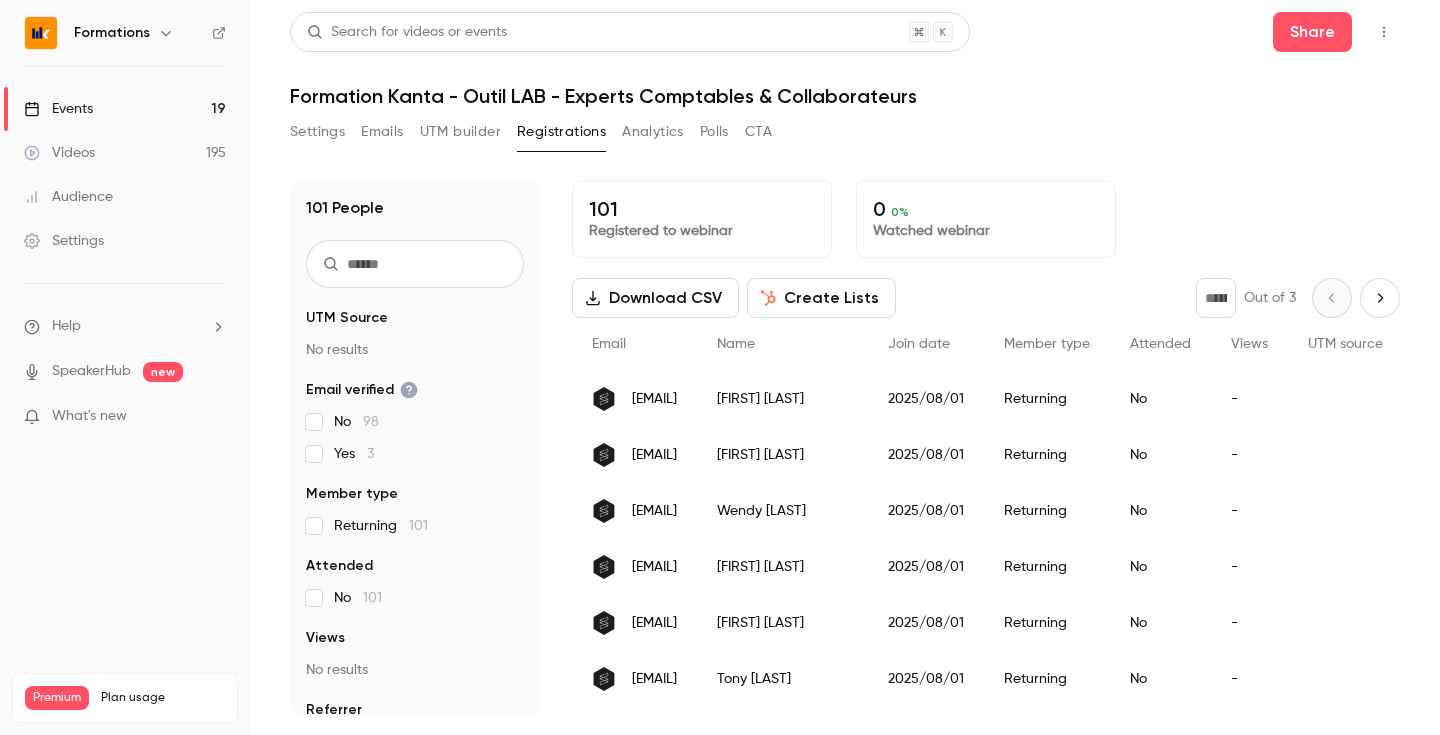 click at bounding box center [415, 264] 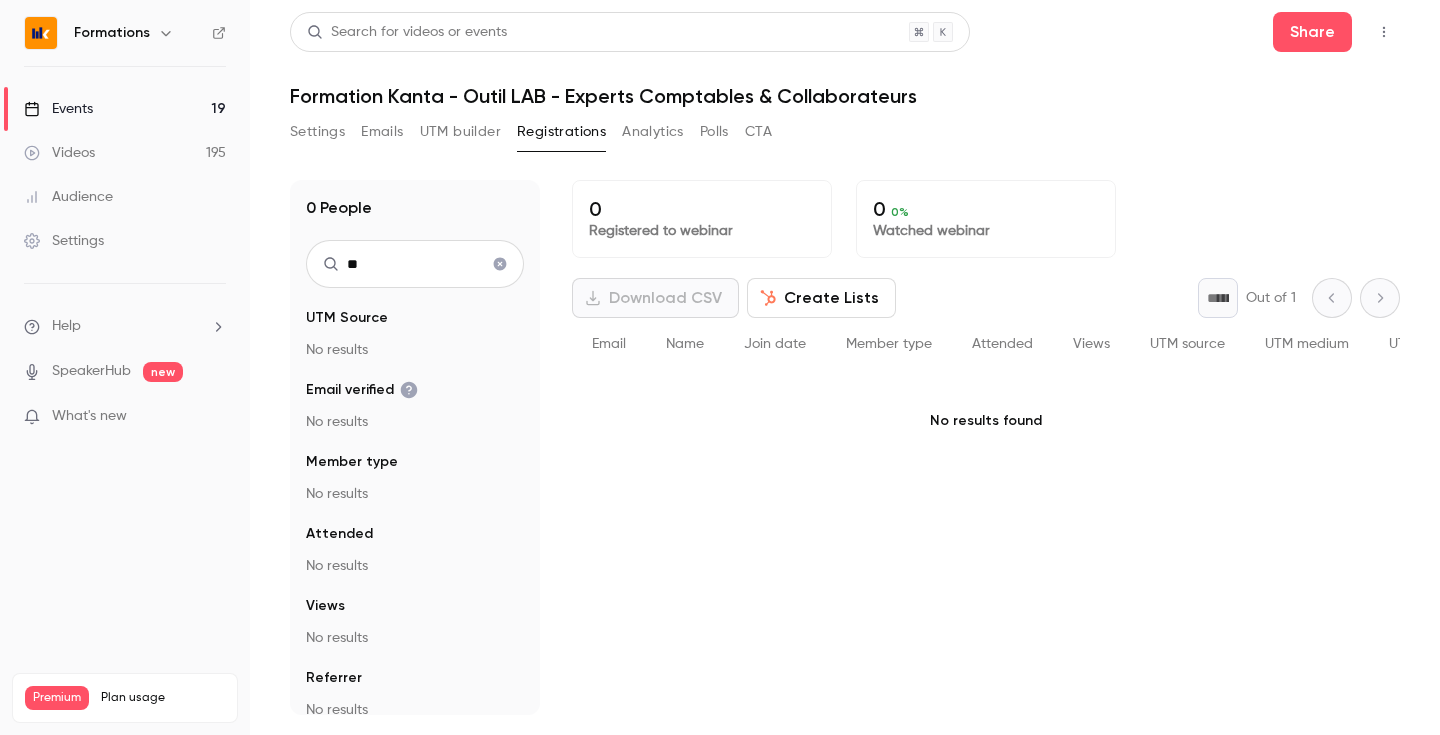 type on "*" 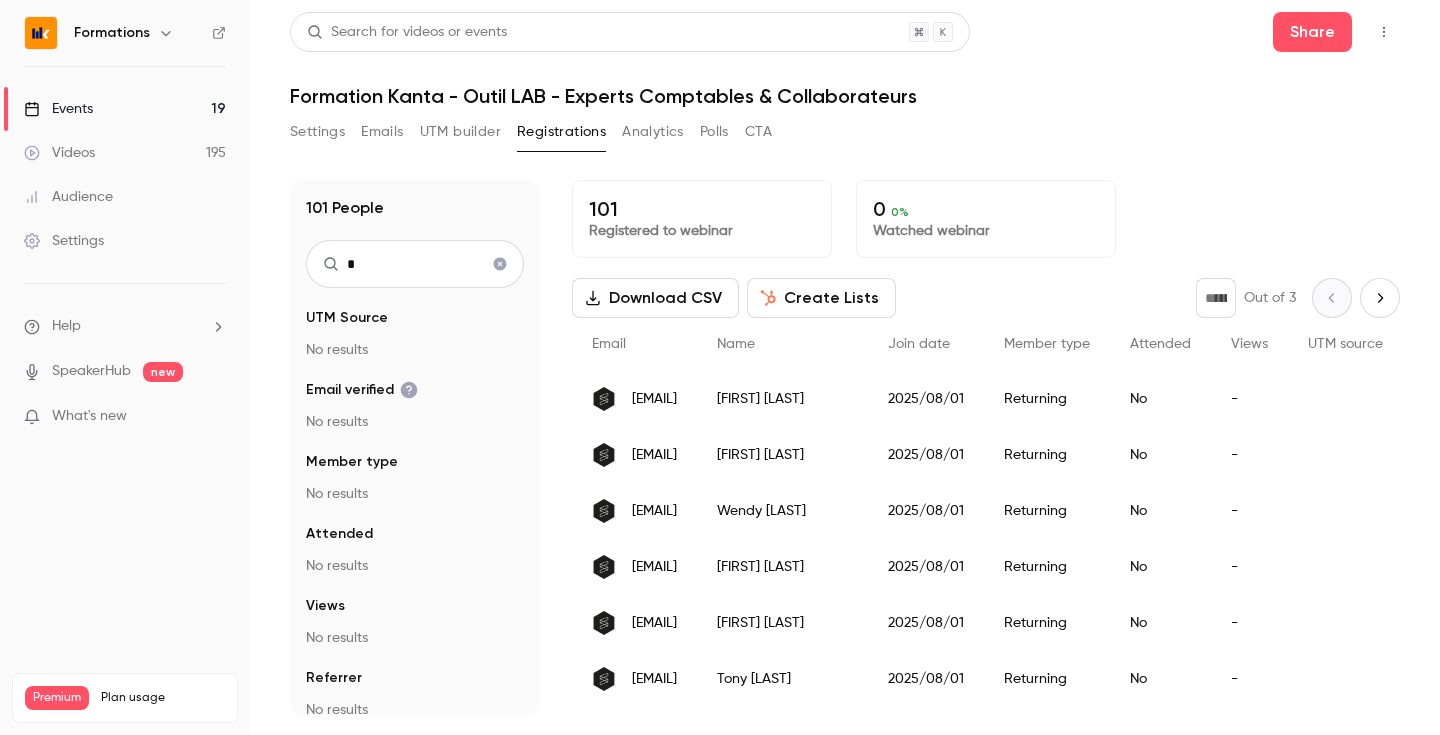 type 